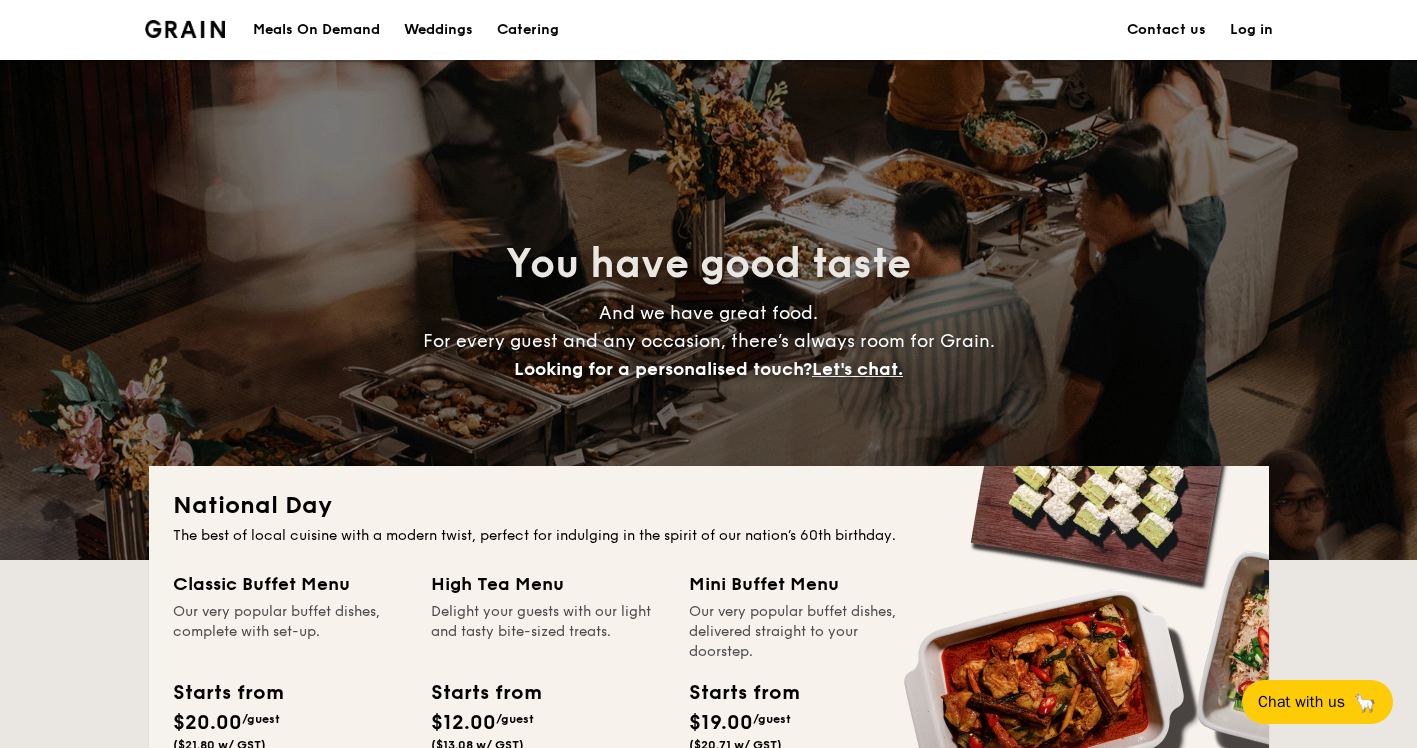 scroll, scrollTop: 200, scrollLeft: 0, axis: vertical 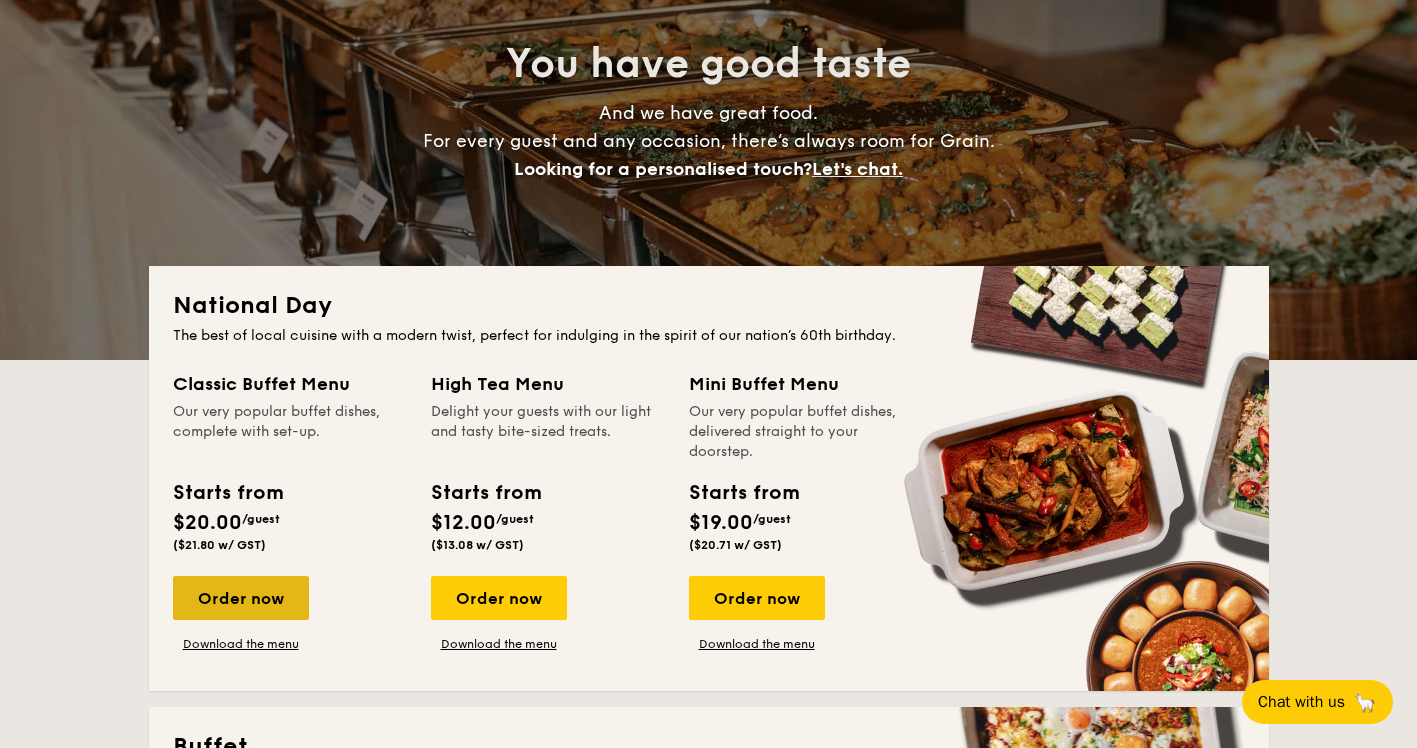 click on "Order now" at bounding box center (241, 598) 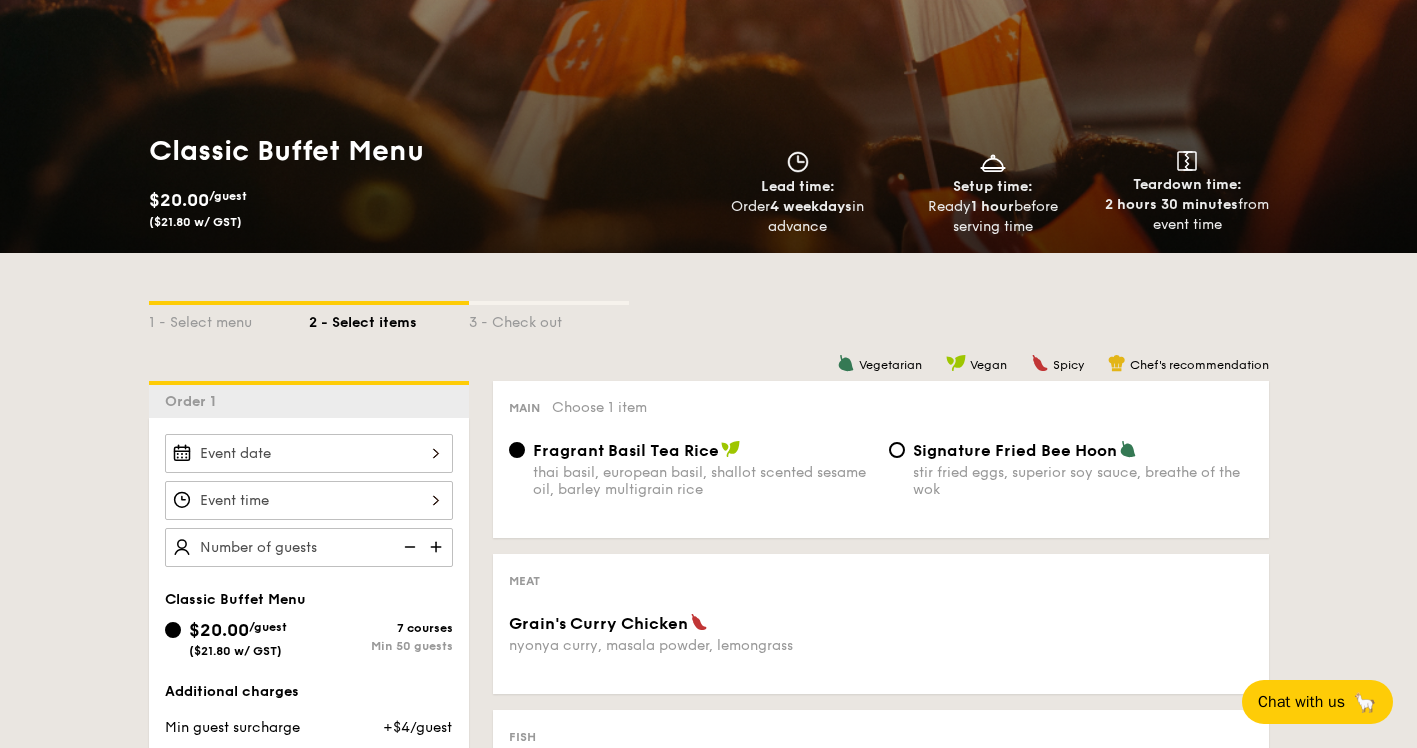 scroll, scrollTop: 200, scrollLeft: 0, axis: vertical 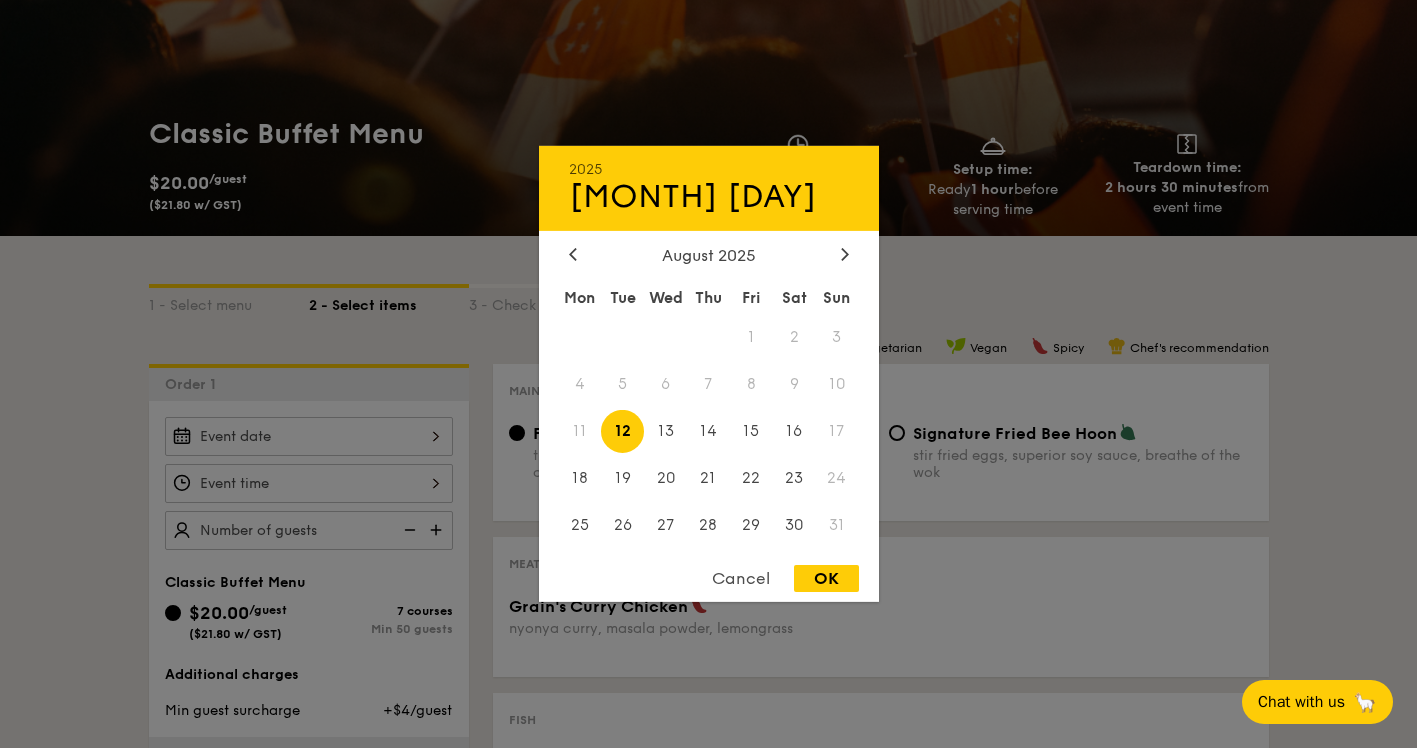 click on "Grain's Curry Chicken nyonya curry, masala powder, lemongrass" at bounding box center (309, 436) 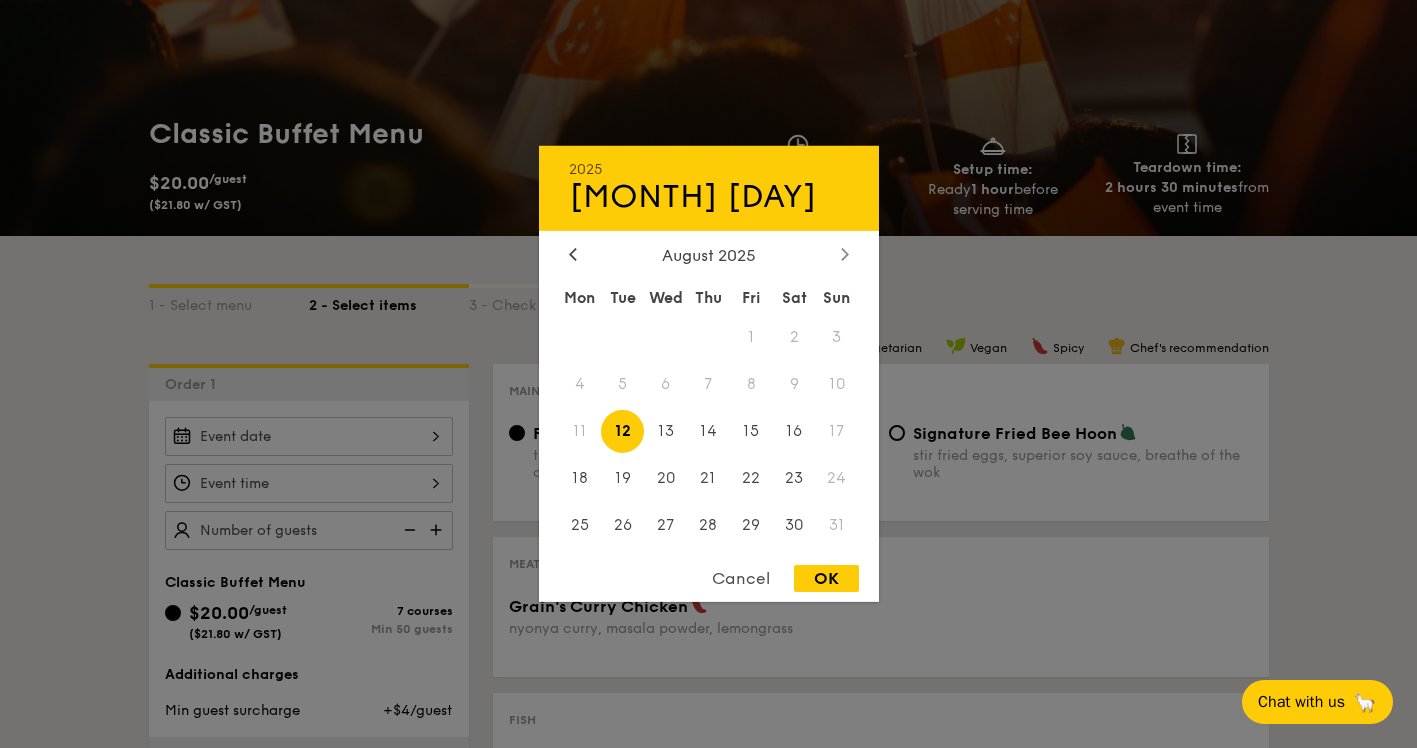 click at bounding box center [845, 255] 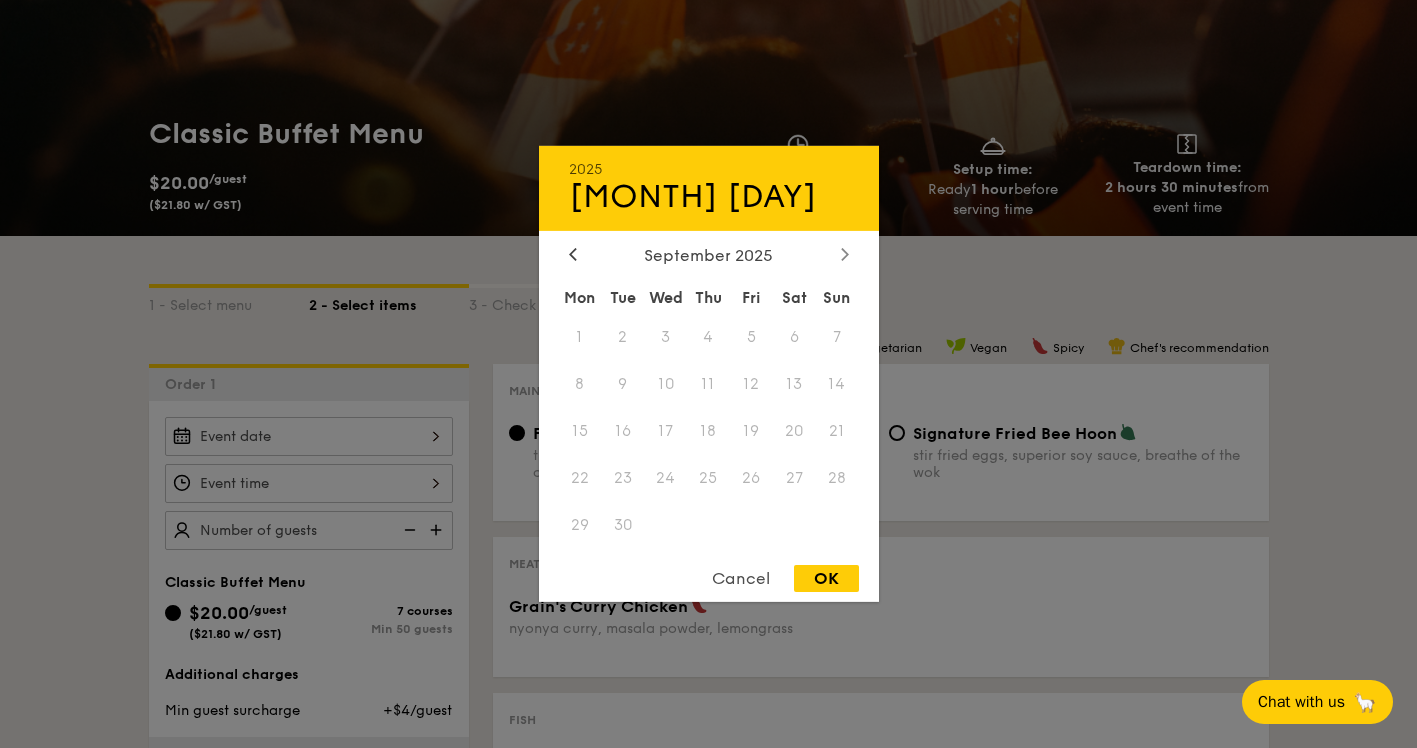 click at bounding box center [845, 255] 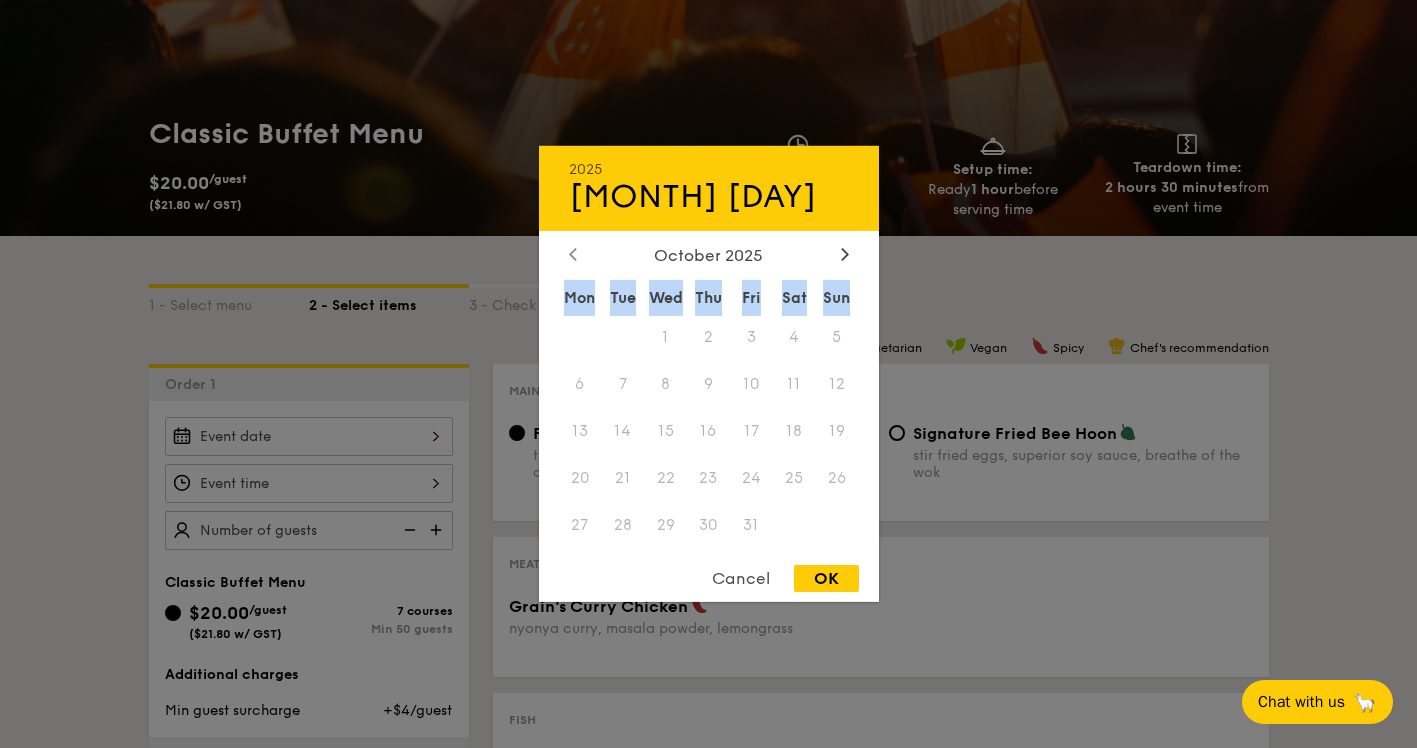 click at bounding box center [573, 255] 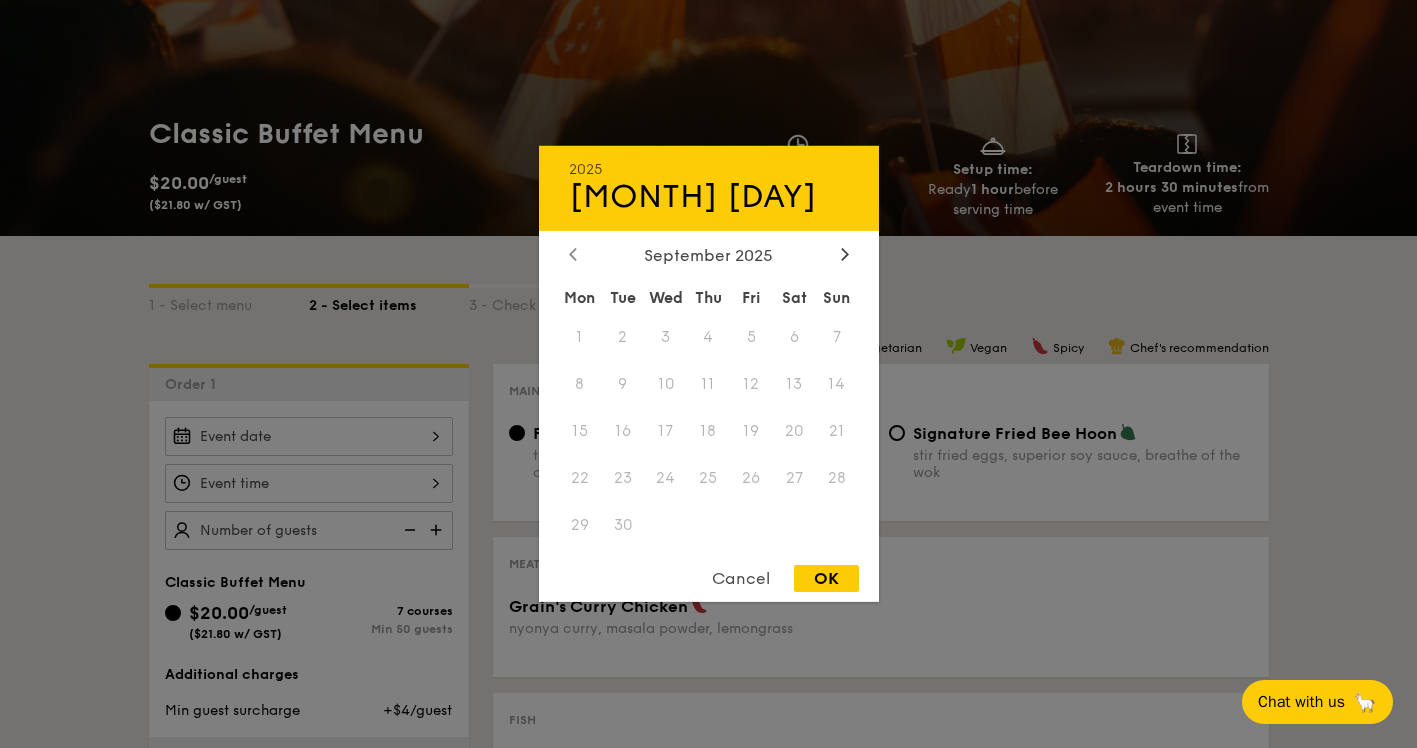 click at bounding box center [573, 255] 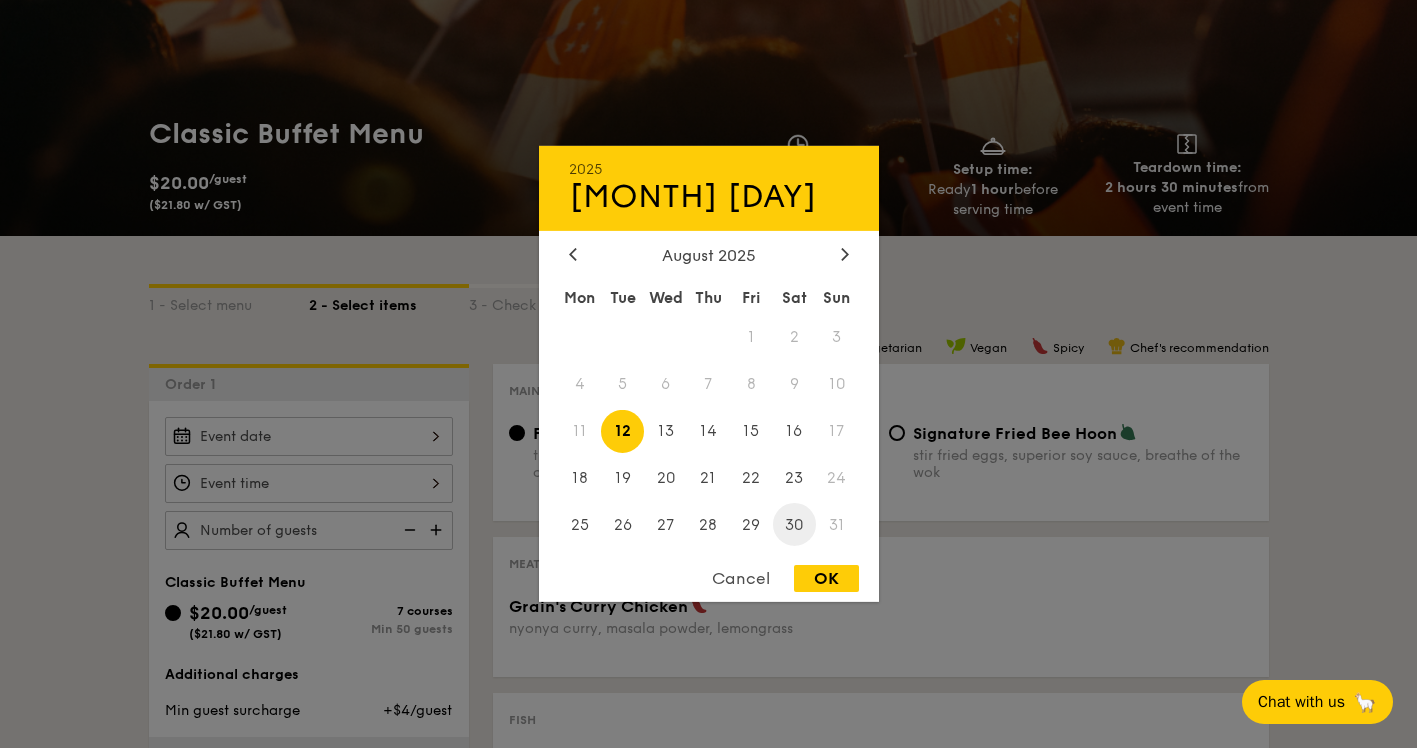 click on "30" at bounding box center [794, 524] 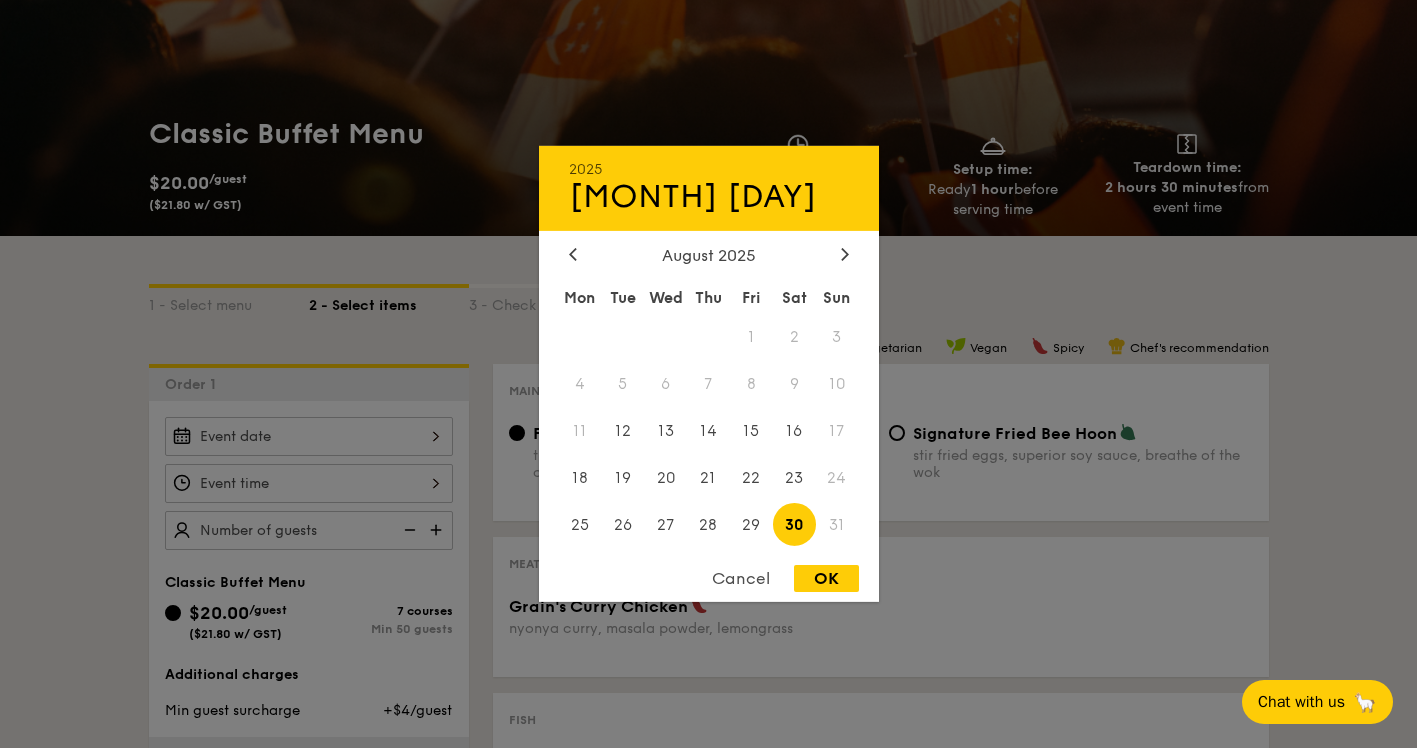 click on "OK" at bounding box center (826, 578) 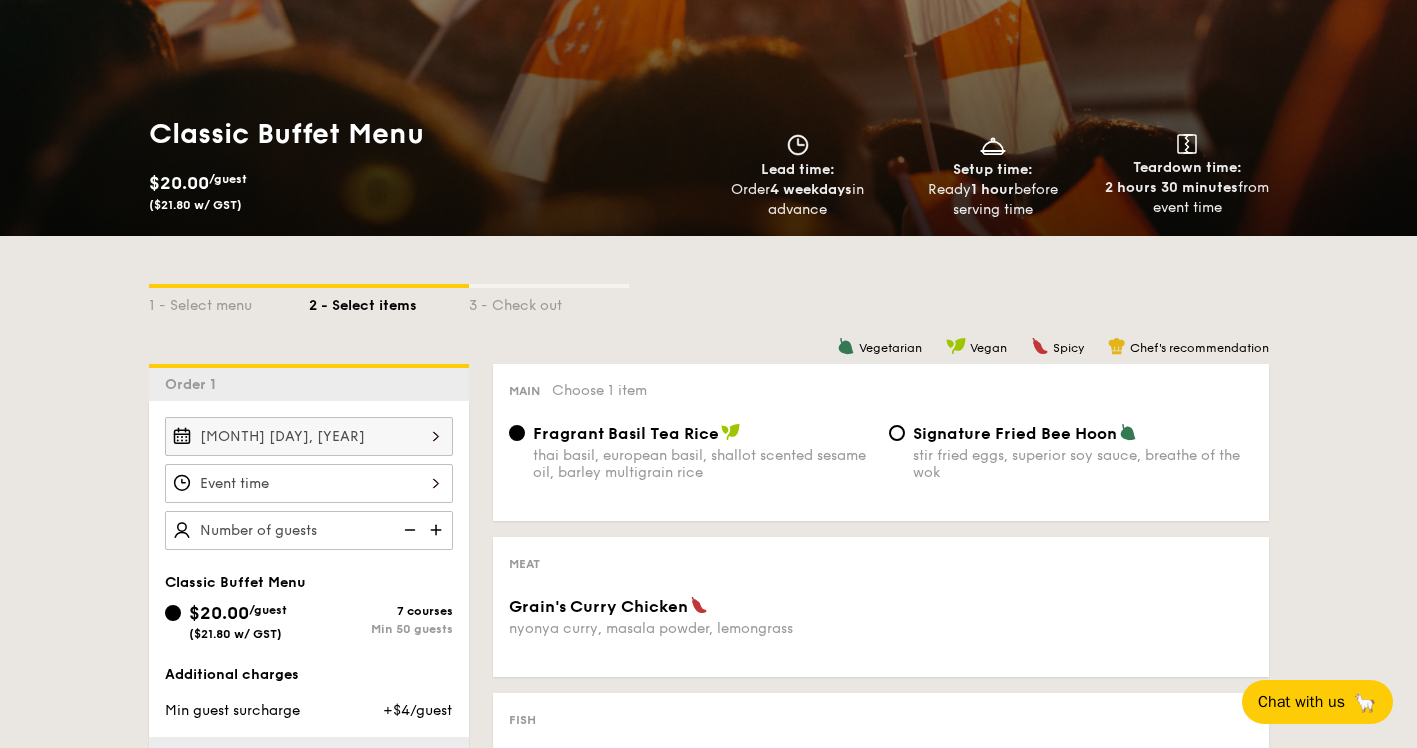click on "Grain's Curry Chicken nyonya curry, masala powder, lemongrass" at bounding box center [309, 483] 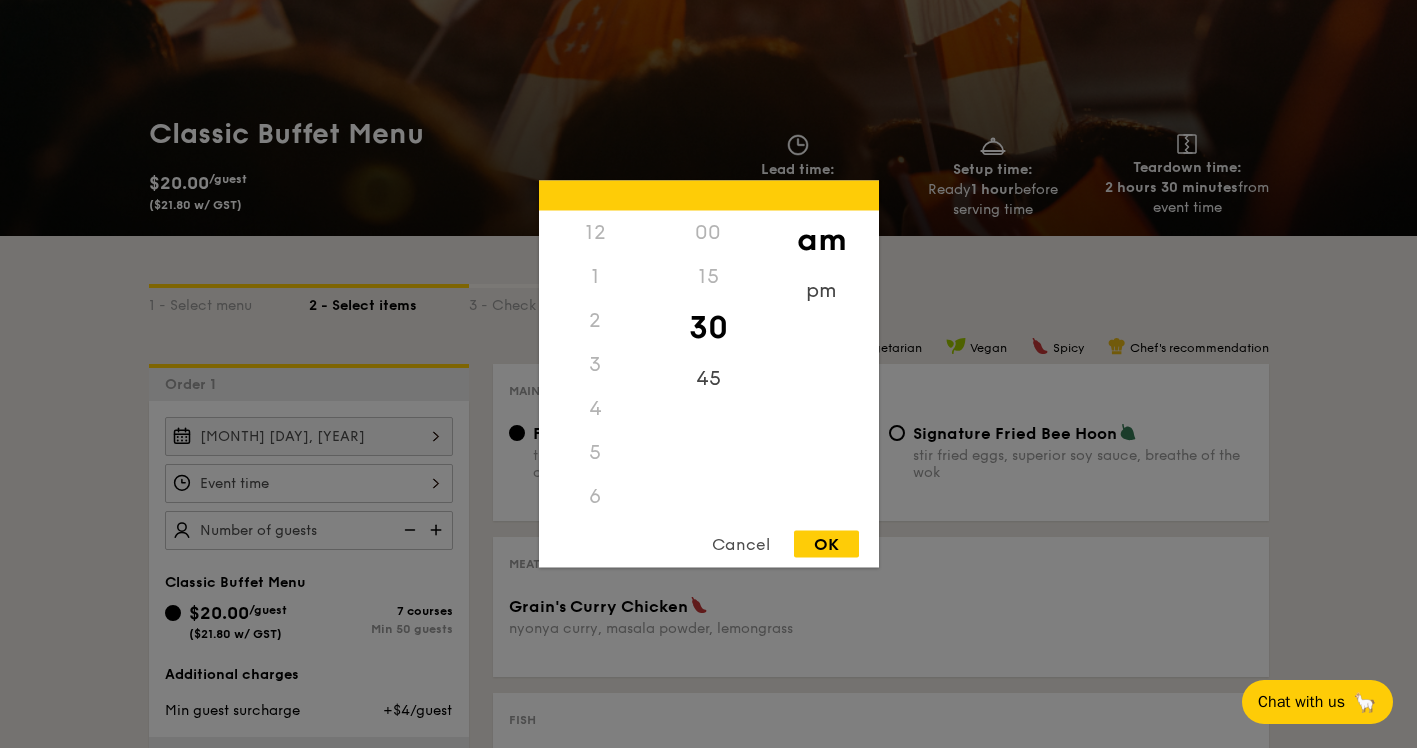 scroll, scrollTop: 220, scrollLeft: 0, axis: vertical 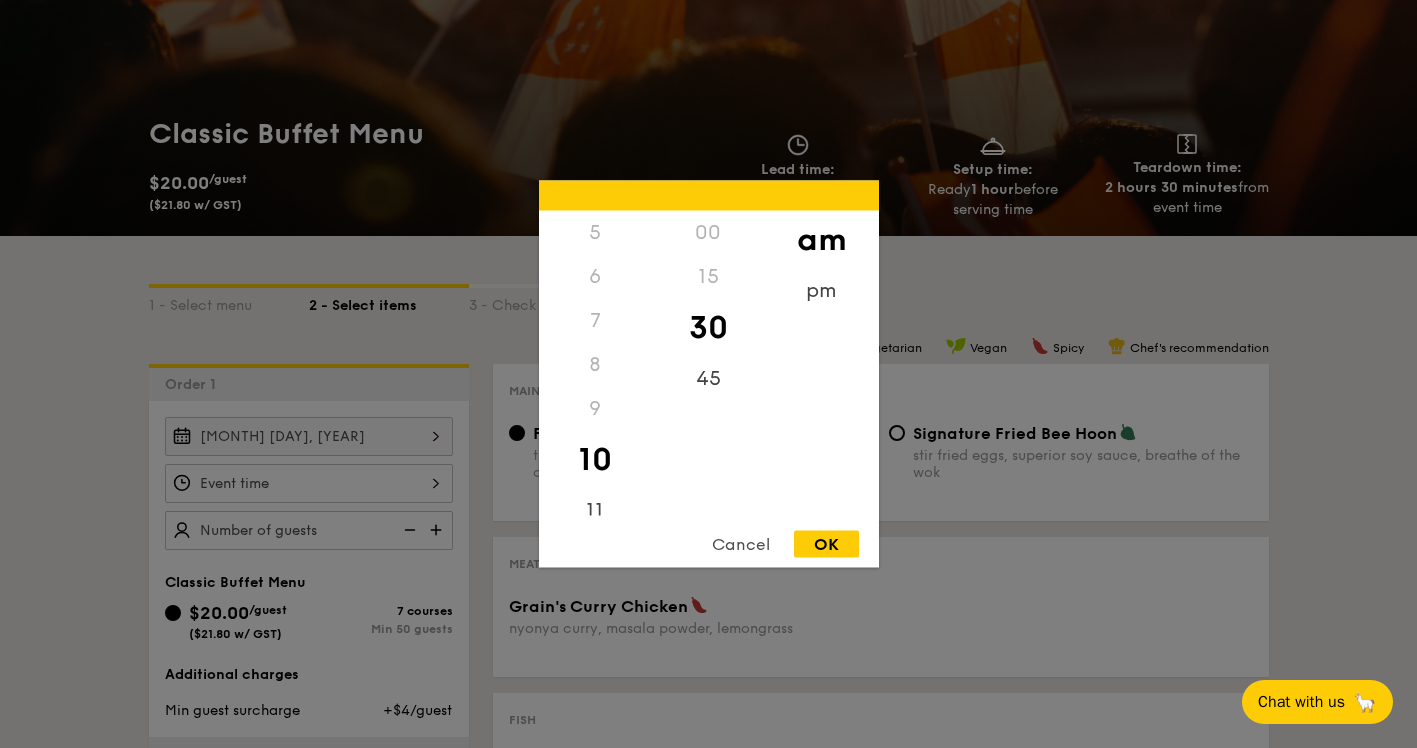 drag, startPoint x: 581, startPoint y: 451, endPoint x: 610, endPoint y: 363, distance: 92.65527 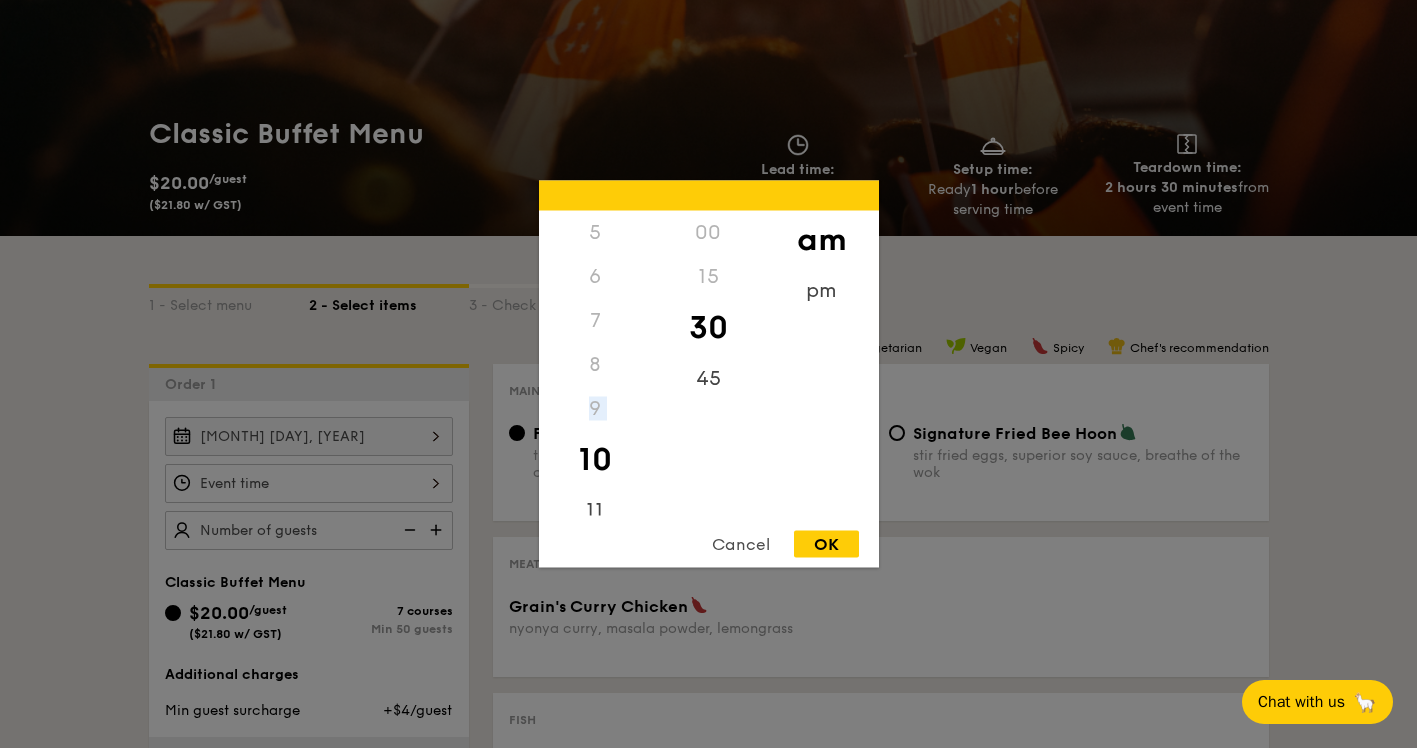 click on "11" at bounding box center [595, 511] 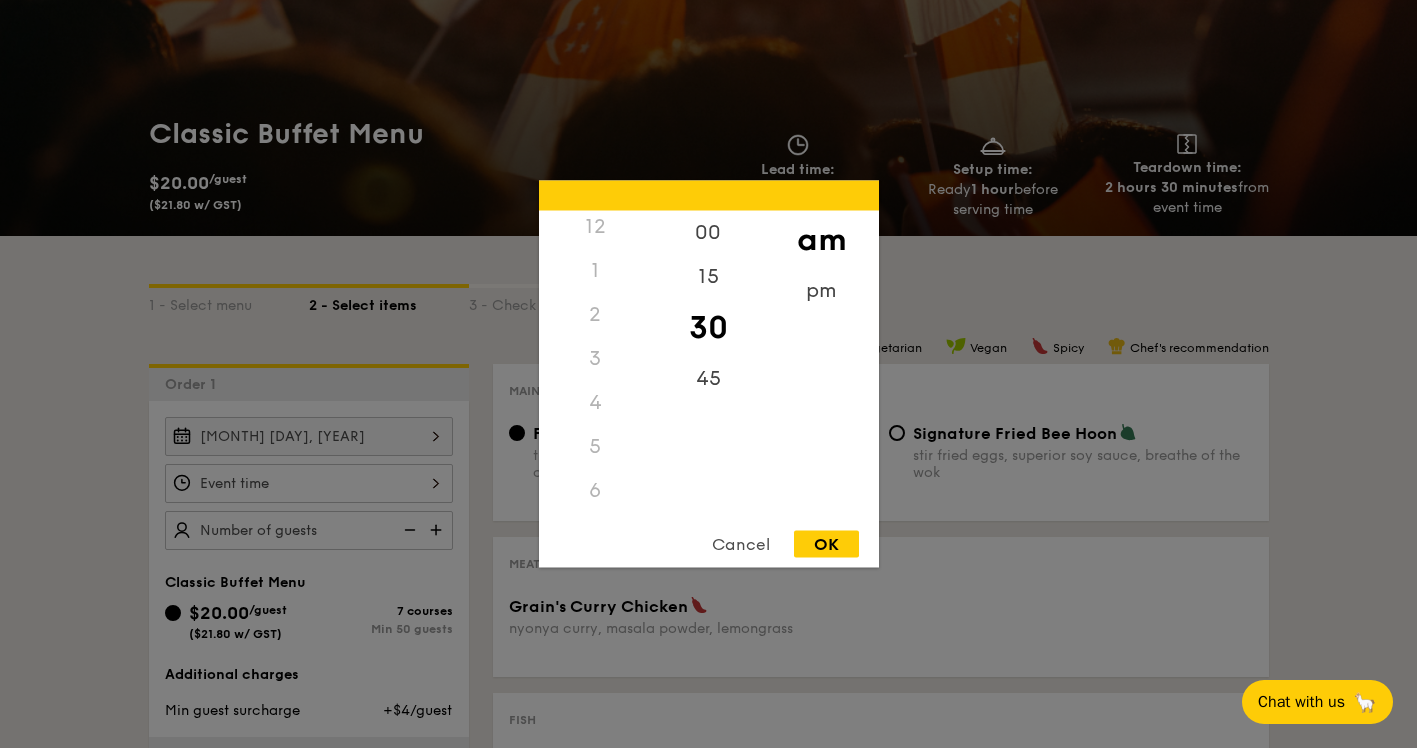 scroll, scrollTop: 0, scrollLeft: 0, axis: both 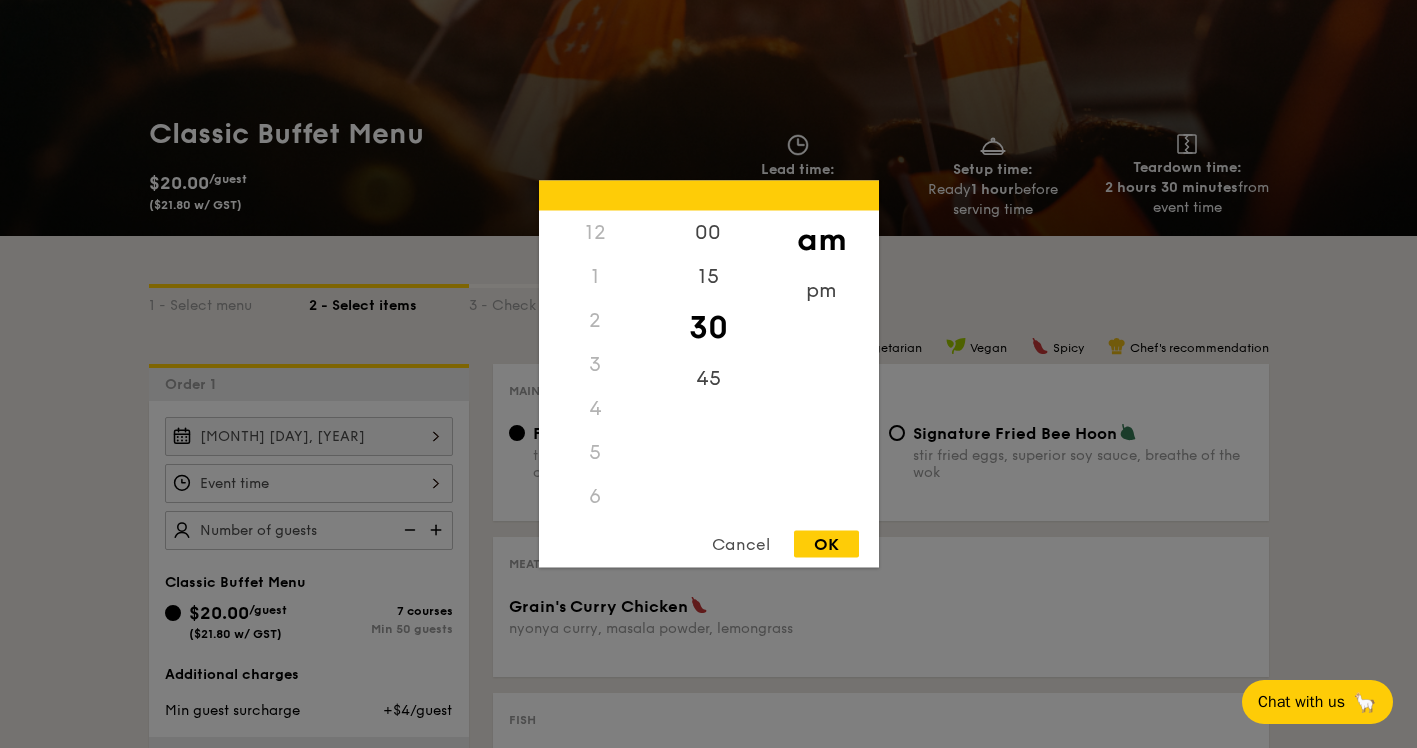 click on "1" at bounding box center (595, 277) 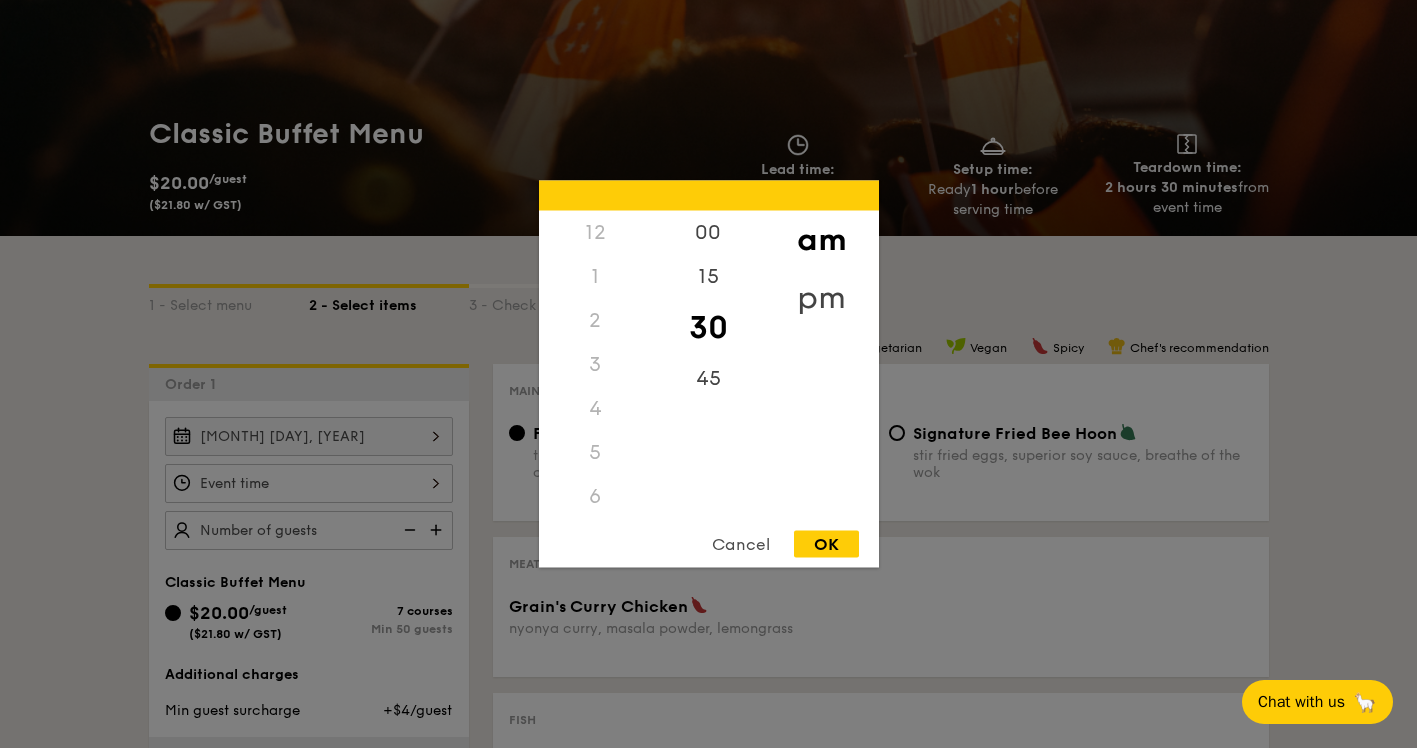 drag, startPoint x: 843, startPoint y: 286, endPoint x: 835, endPoint y: 295, distance: 12.0415945 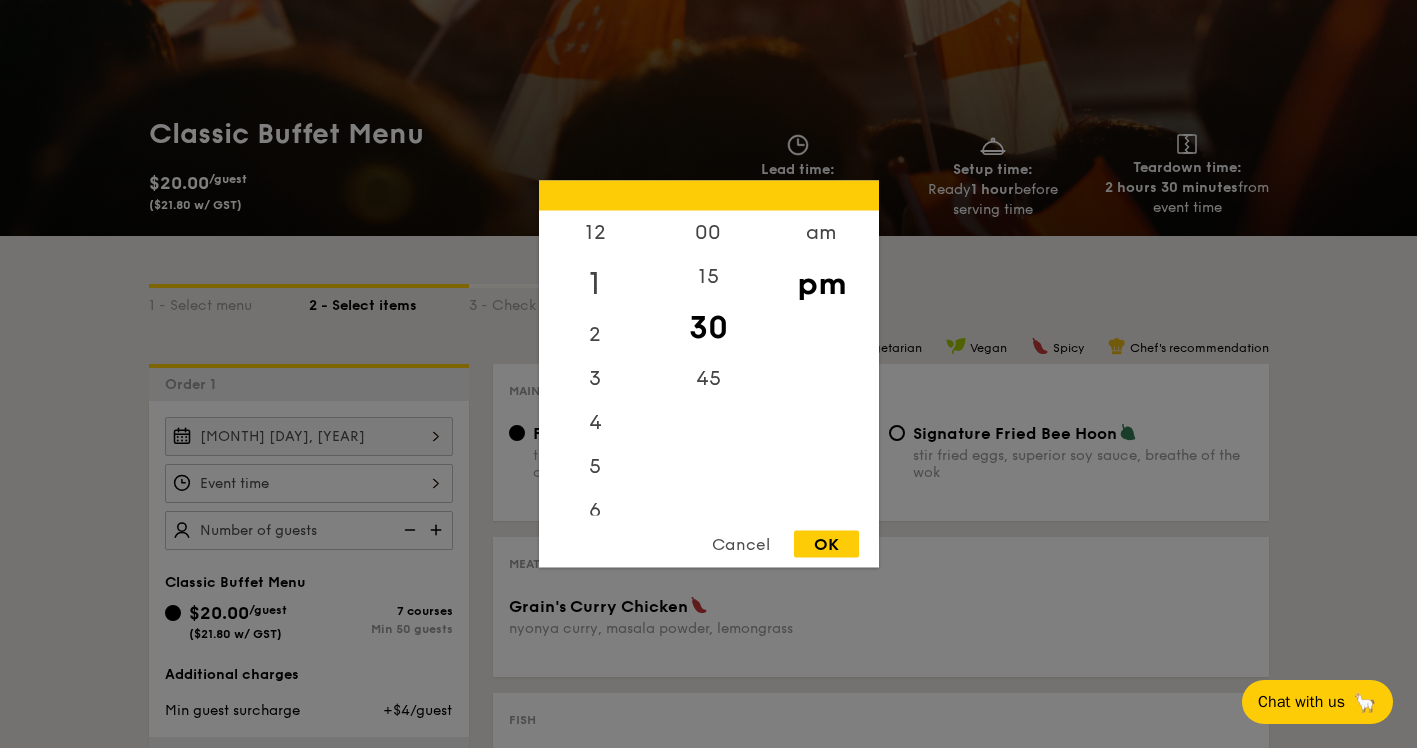 click on "1" at bounding box center (595, 284) 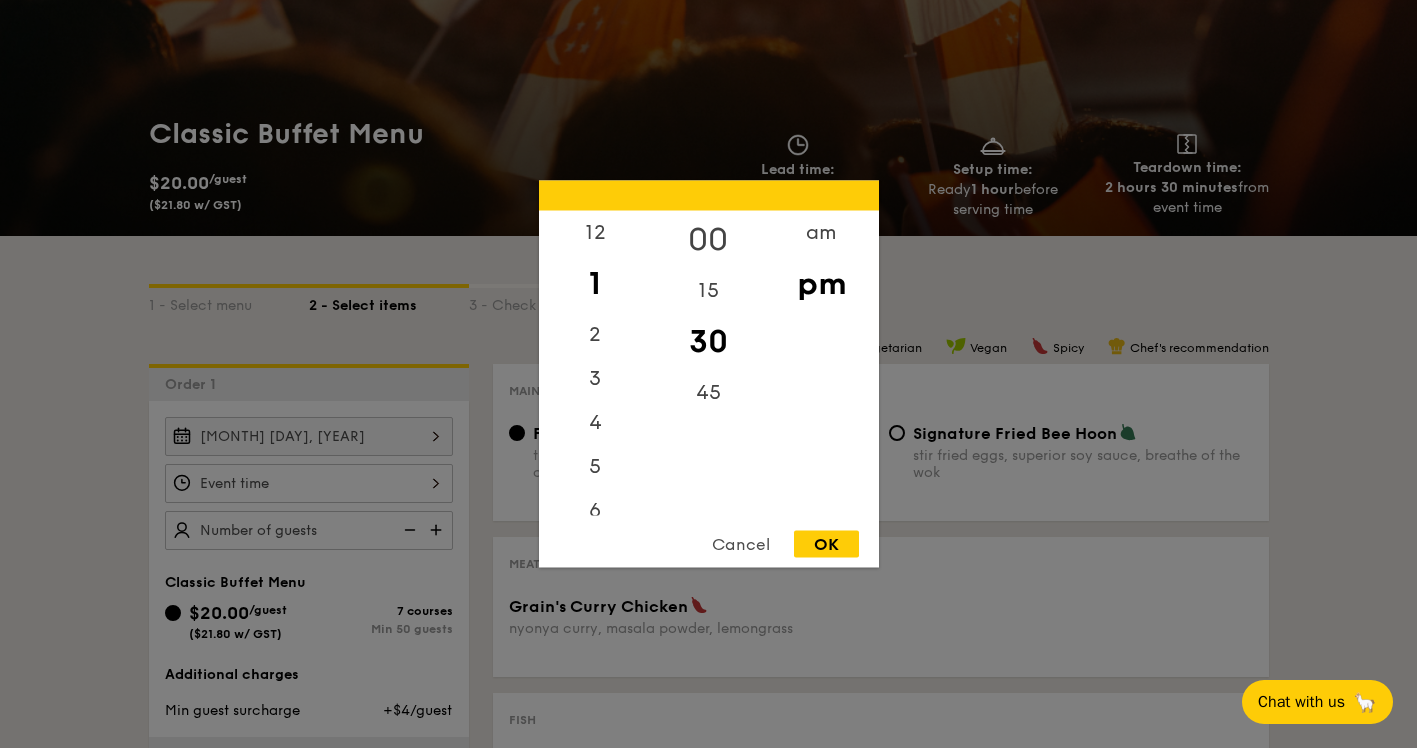 click on "00" at bounding box center [708, 240] 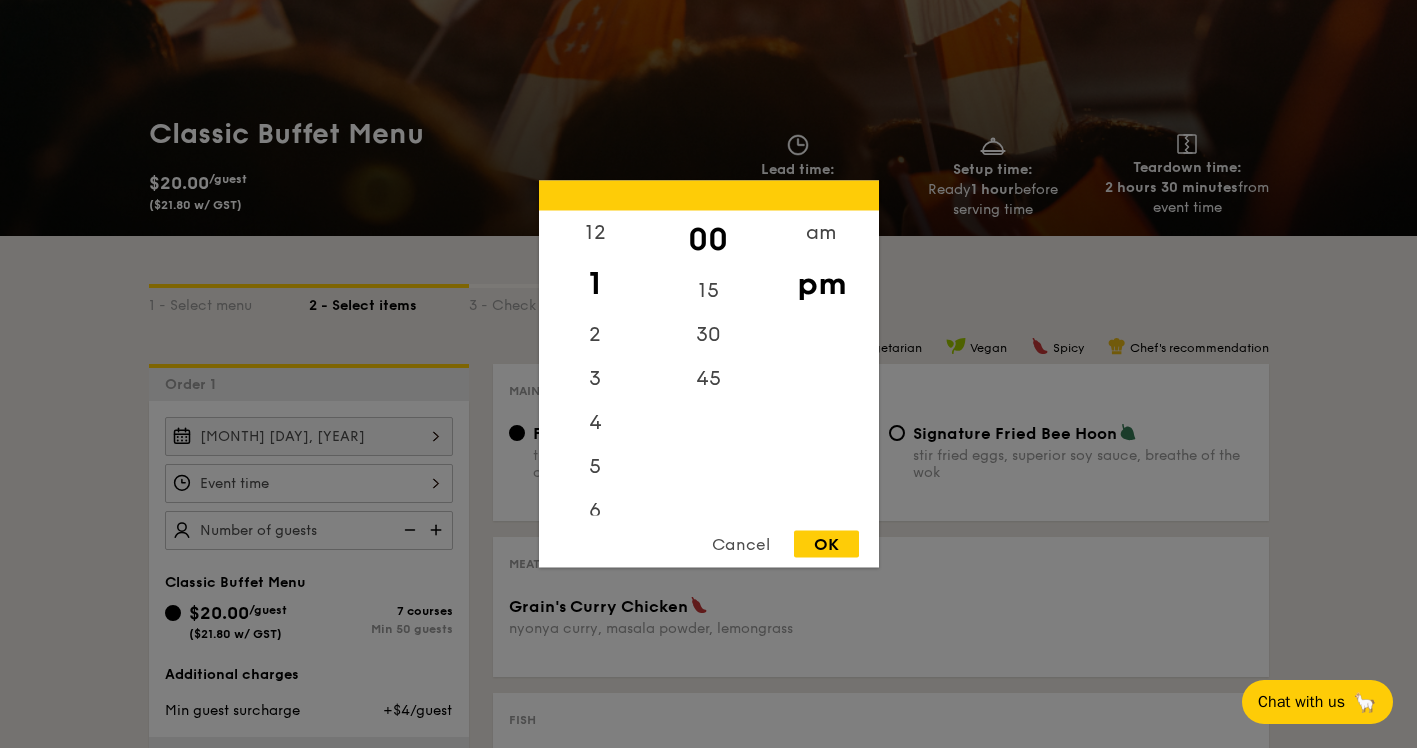 click on "OK" at bounding box center (826, 544) 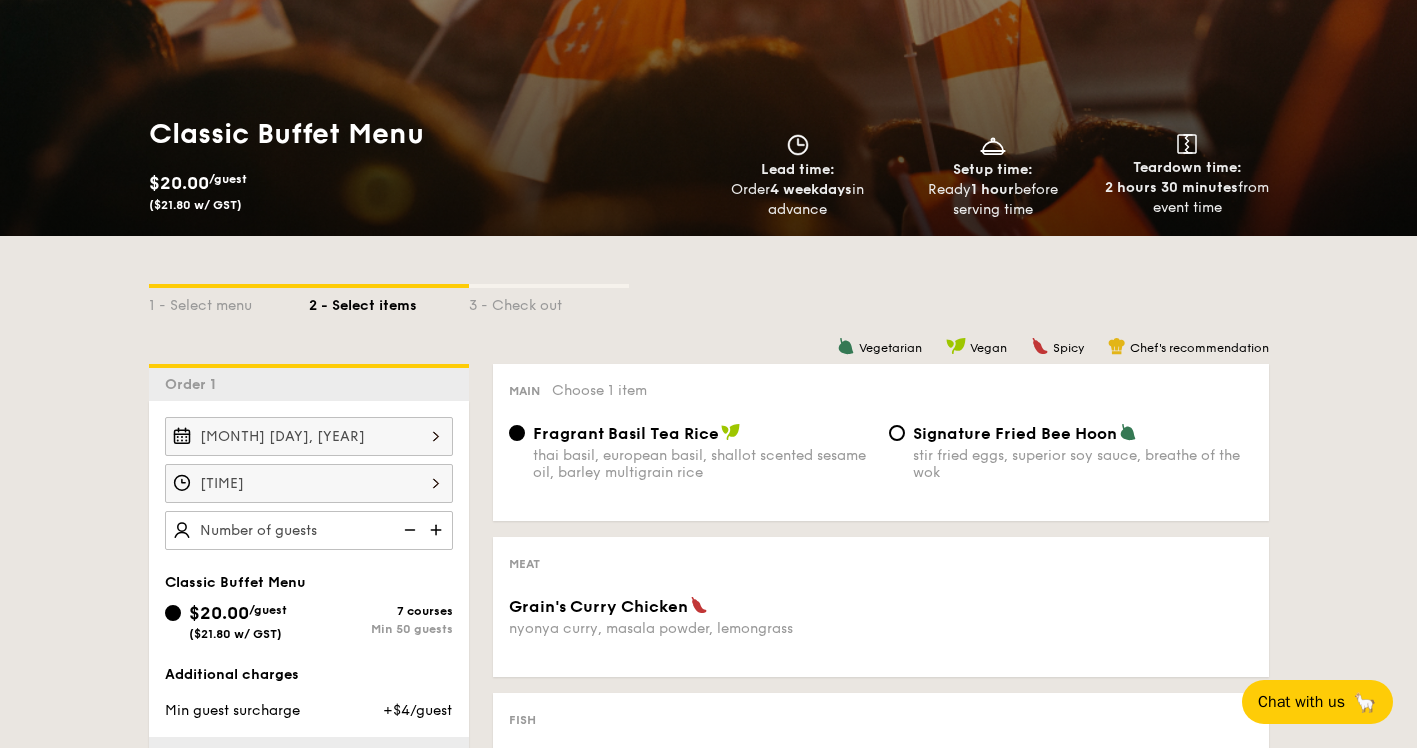 click at bounding box center [309, 530] 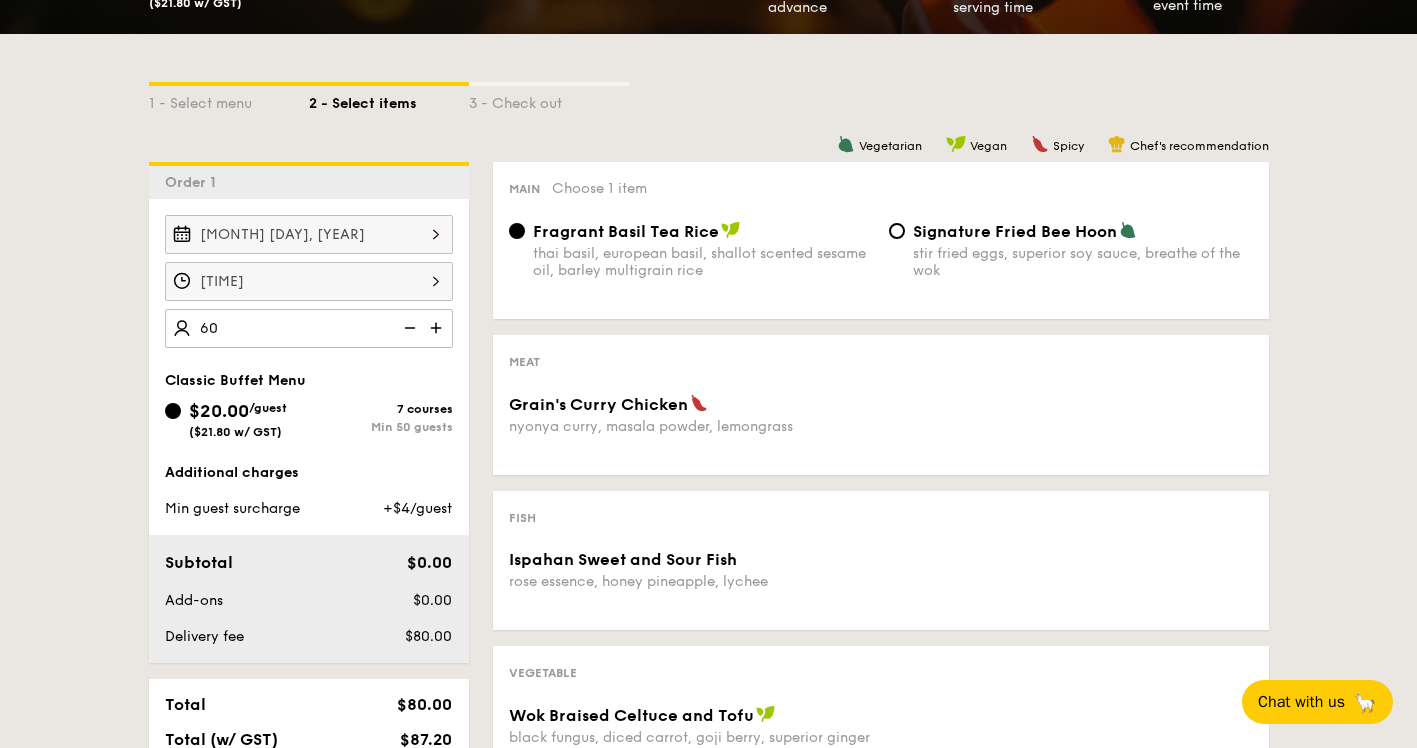 scroll, scrollTop: 500, scrollLeft: 0, axis: vertical 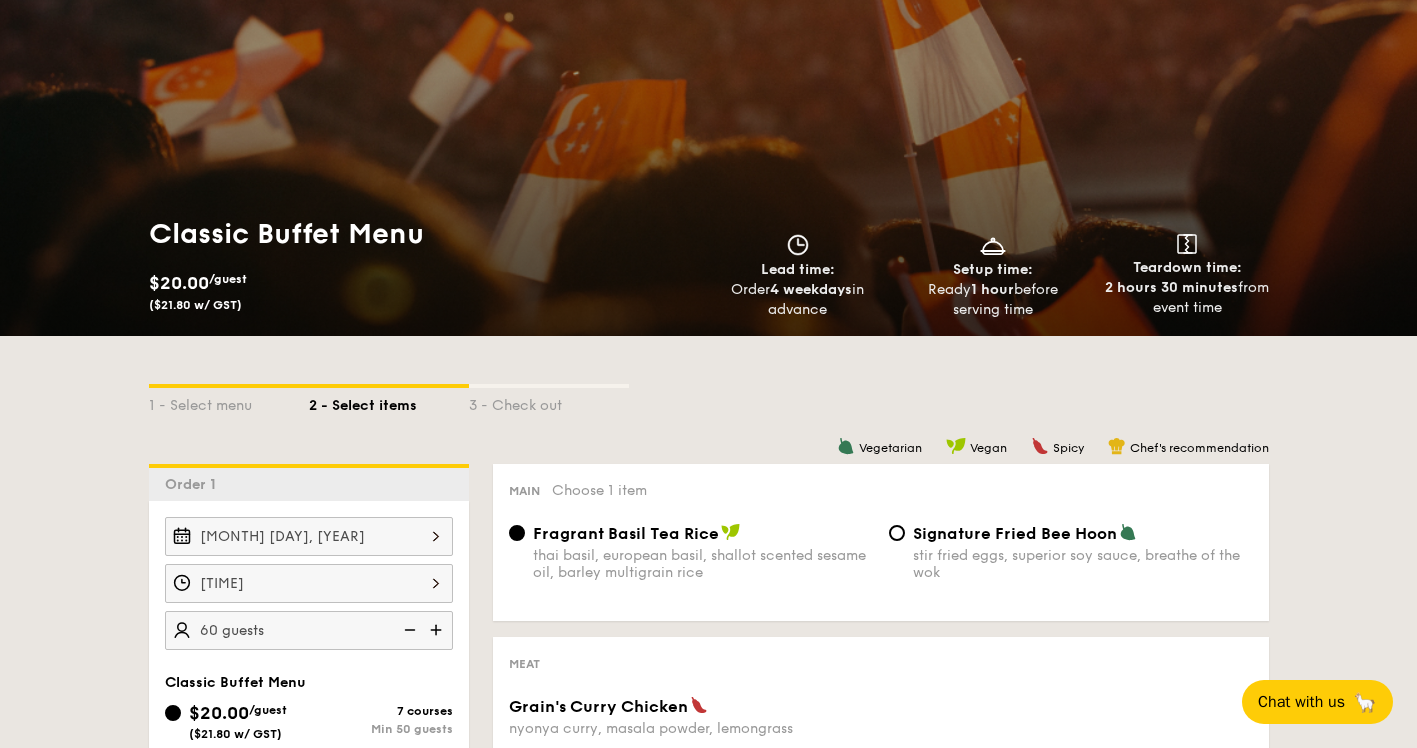 type on "60" 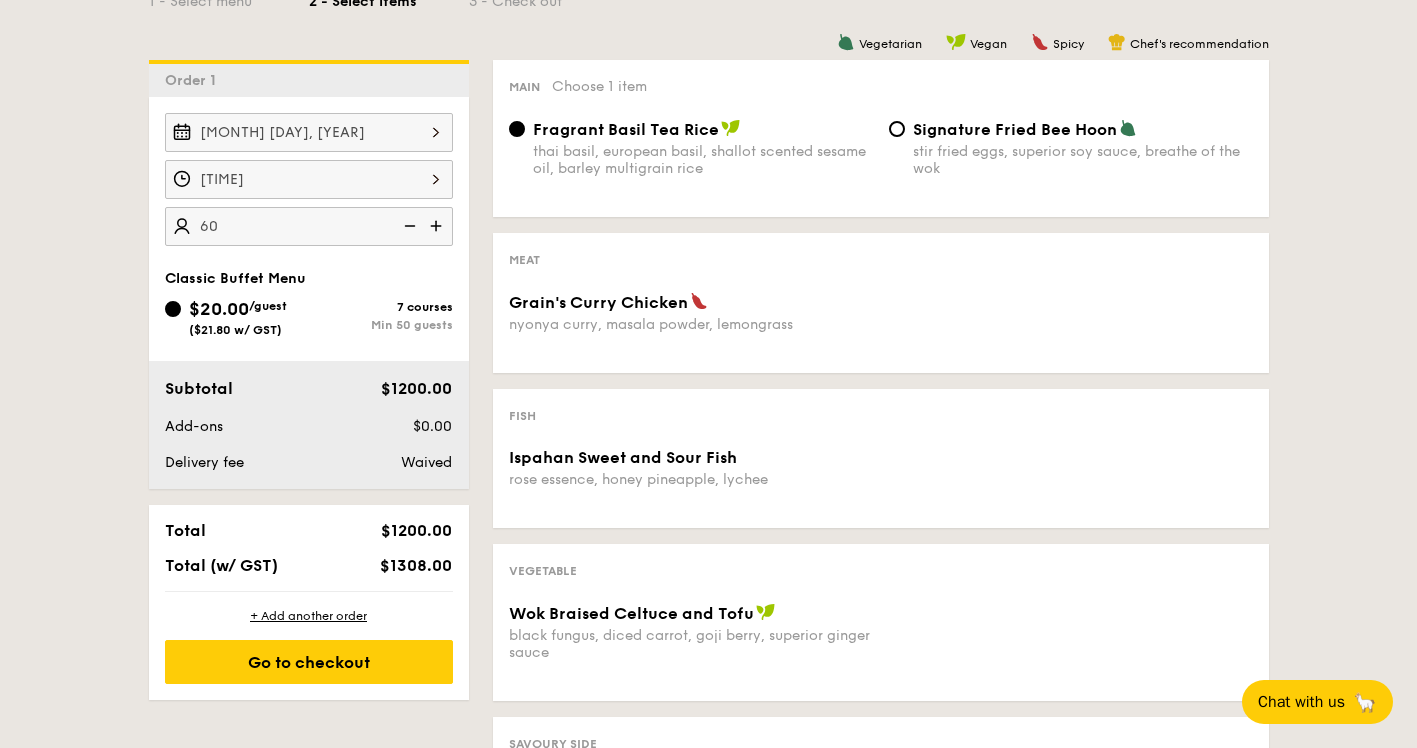 scroll, scrollTop: 500, scrollLeft: 0, axis: vertical 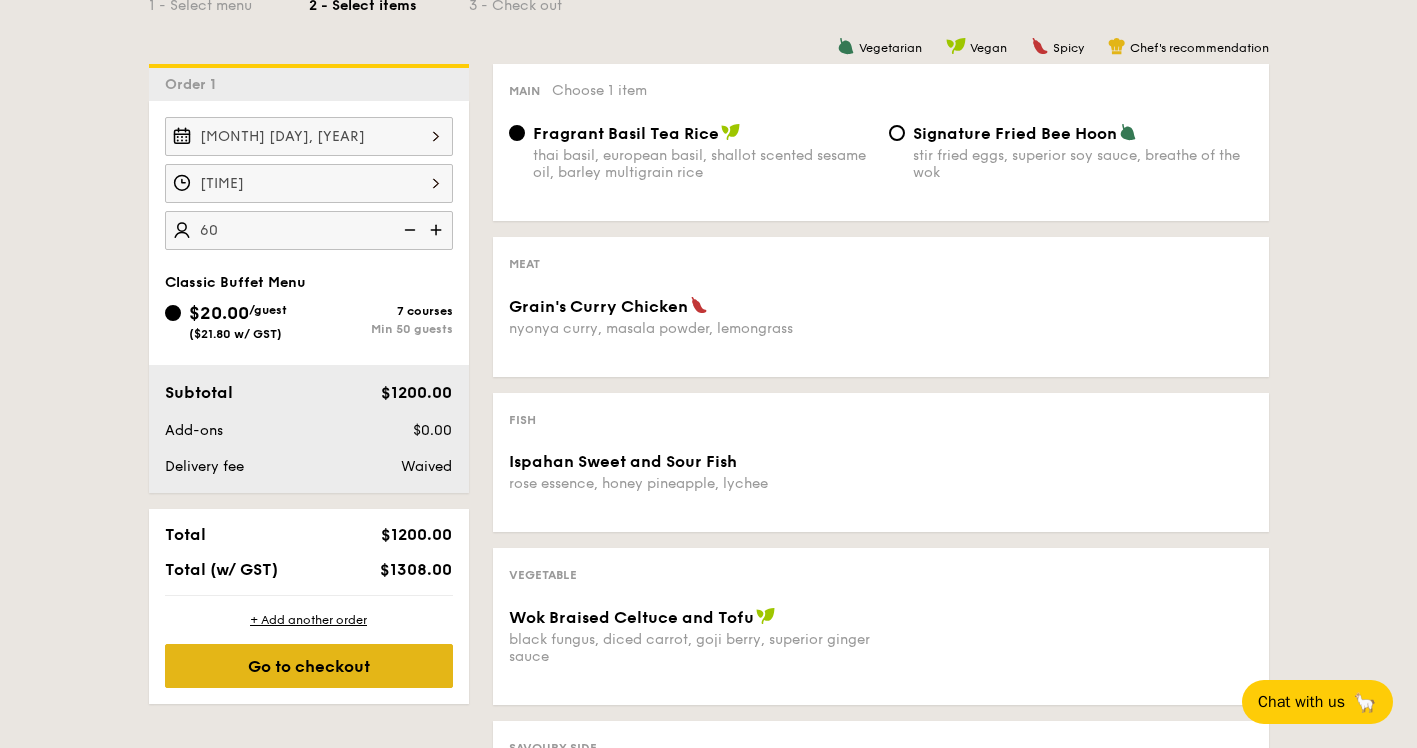 click on "Go to checkout" at bounding box center (309, 666) 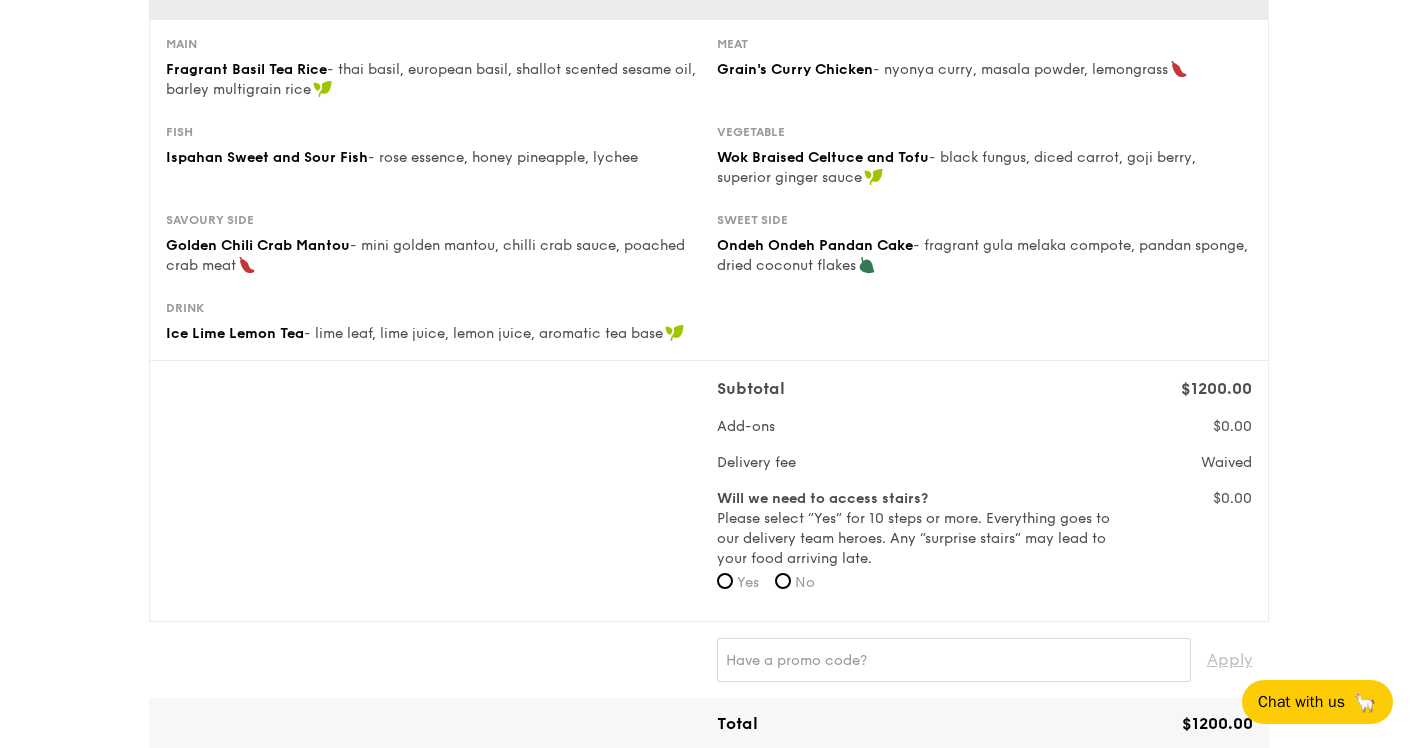 scroll, scrollTop: 0, scrollLeft: 0, axis: both 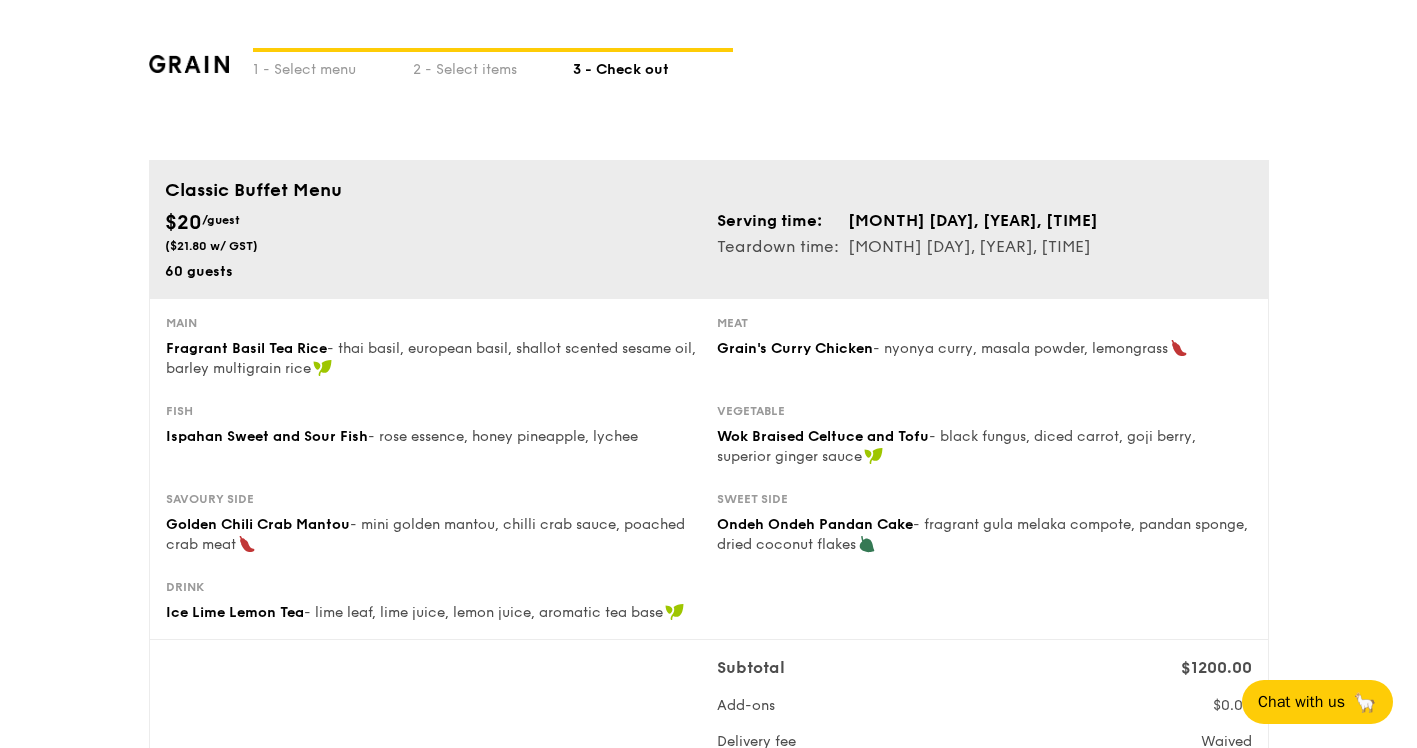 click at bounding box center (189, 64) 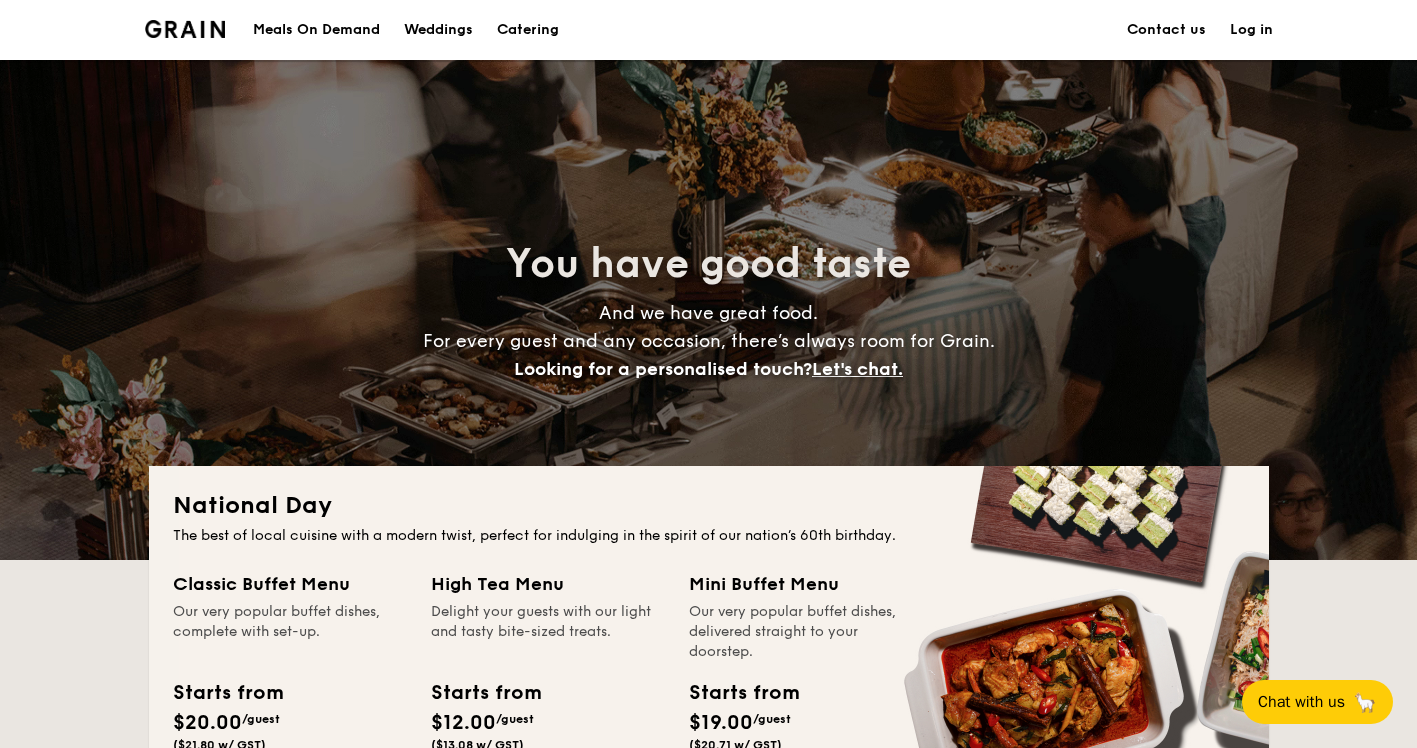 scroll, scrollTop: 200, scrollLeft: 0, axis: vertical 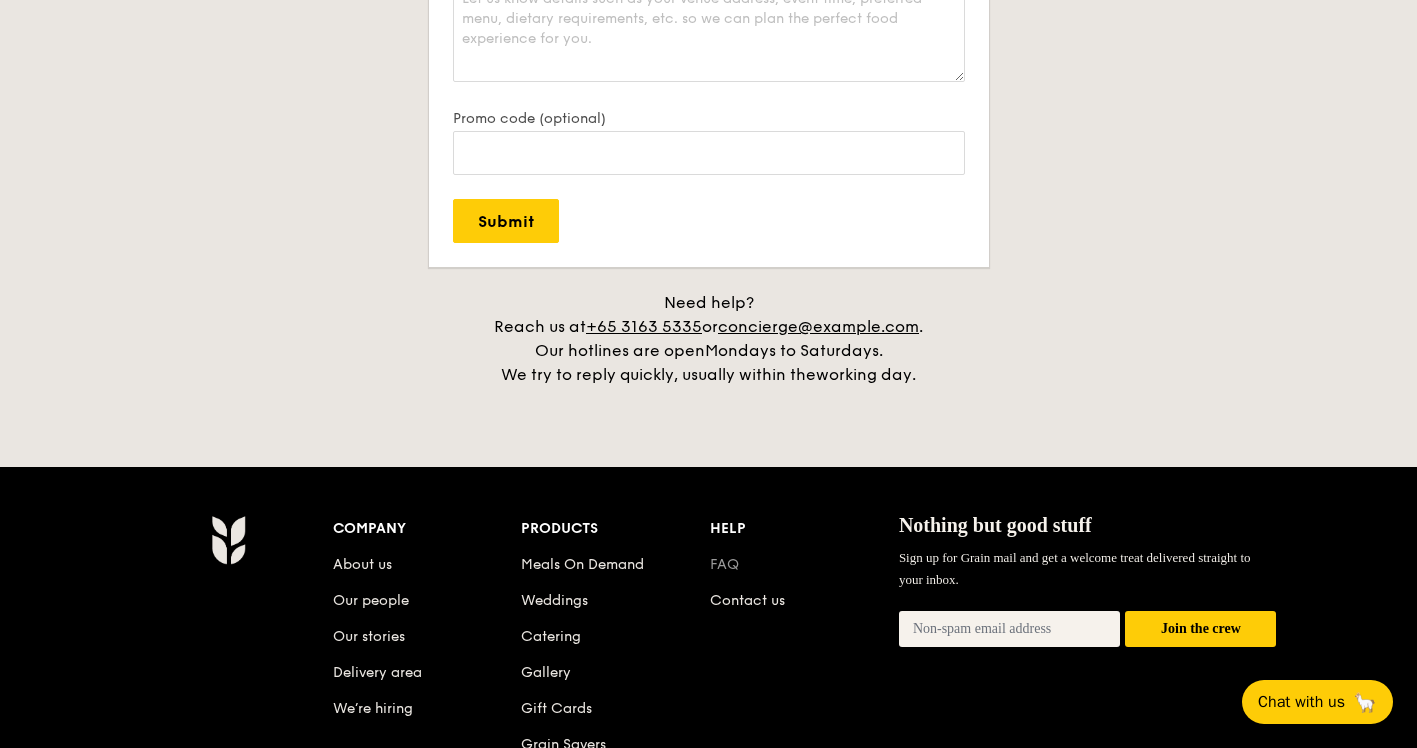 click on "FAQ" at bounding box center (724, 564) 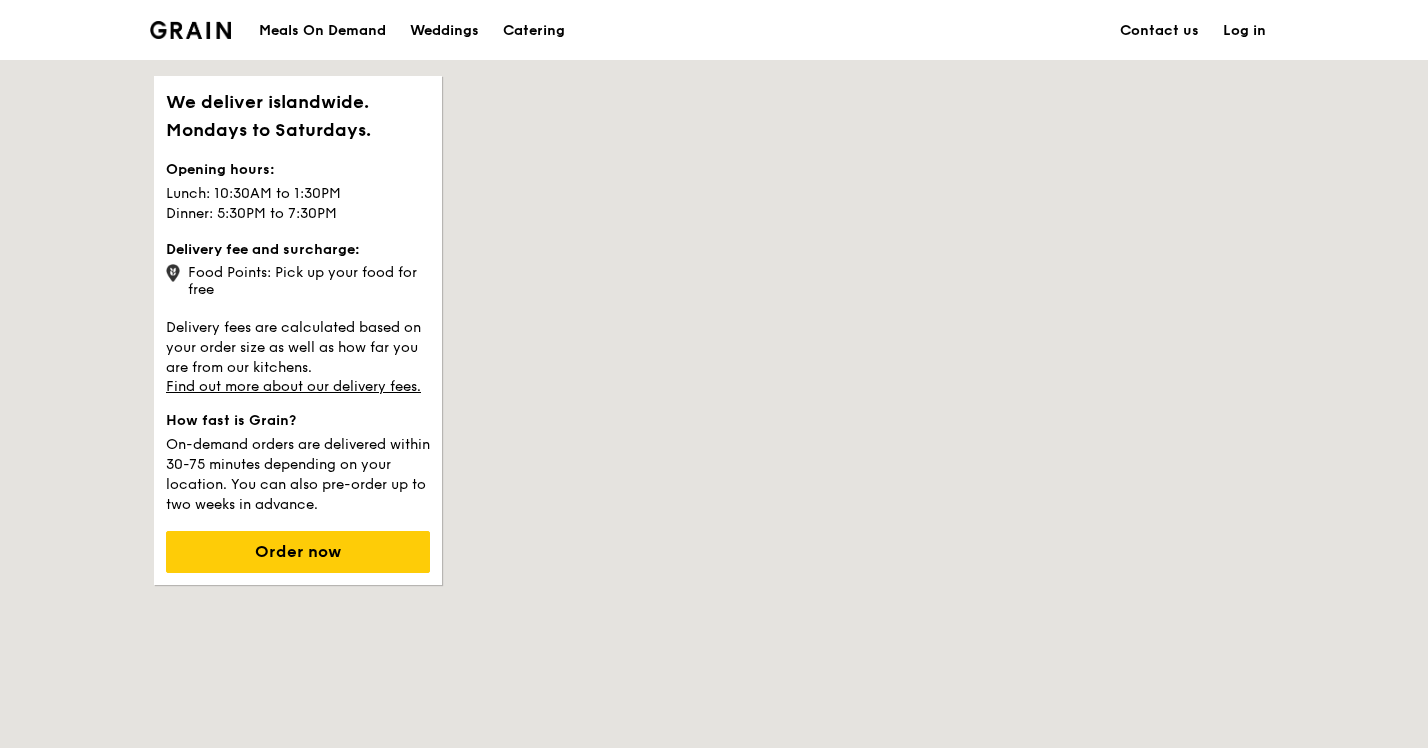 scroll, scrollTop: 0, scrollLeft: 0, axis: both 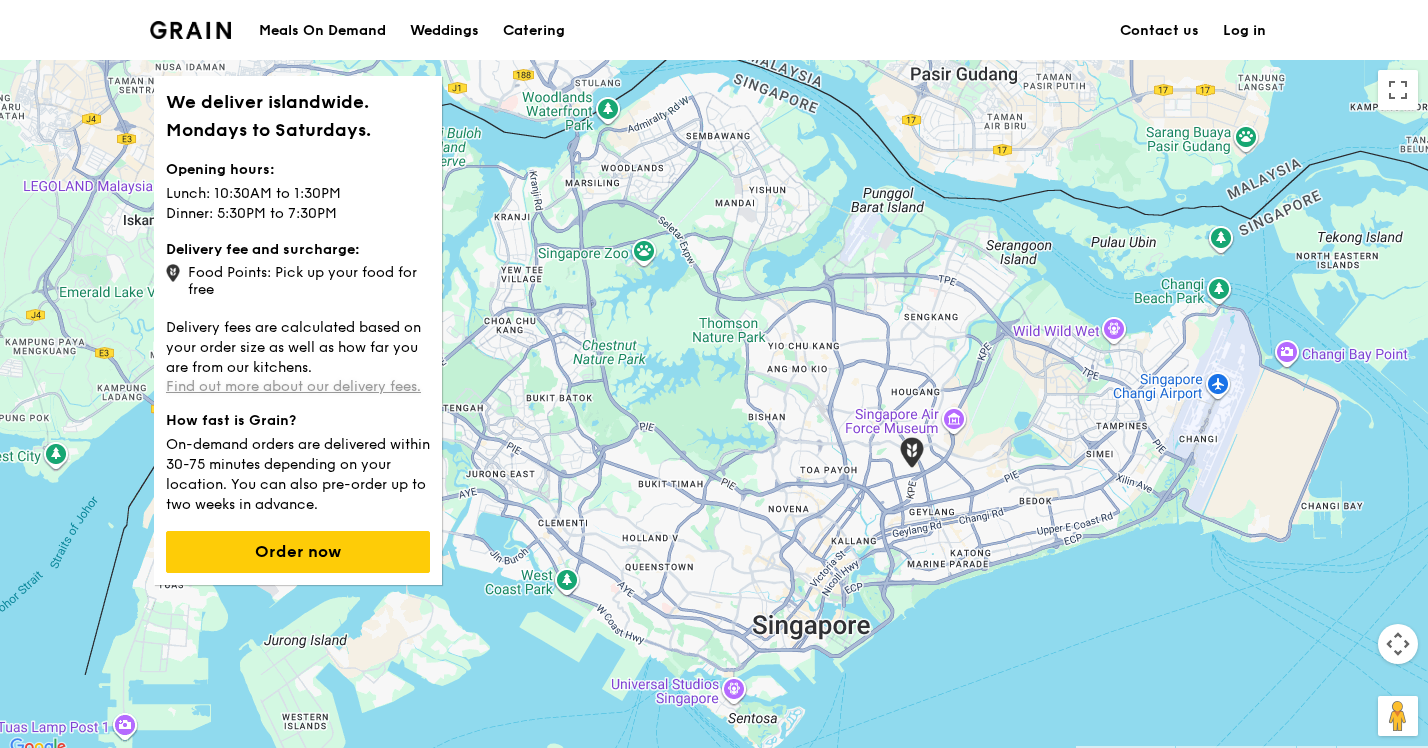 click on "Find out more about our delivery fees." at bounding box center (293, 386) 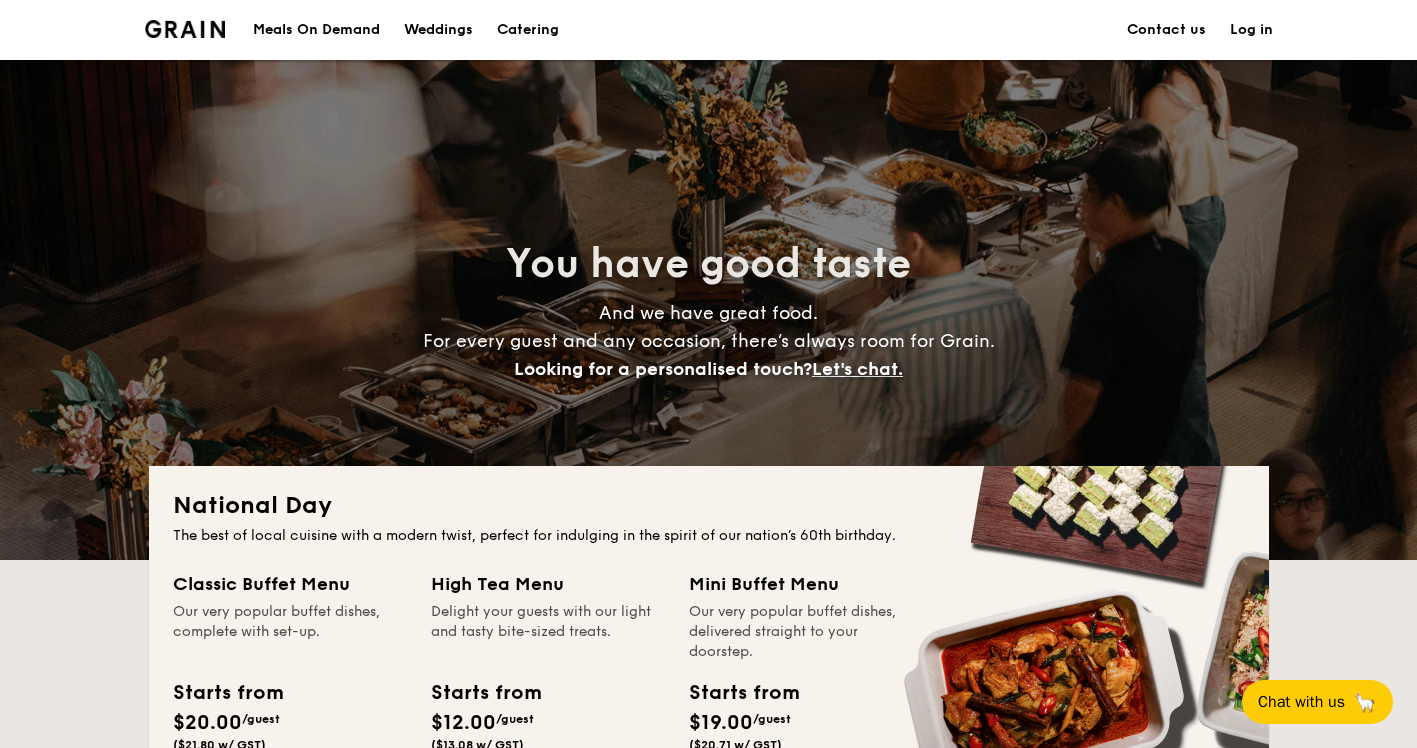 scroll, scrollTop: 0, scrollLeft: 0, axis: both 